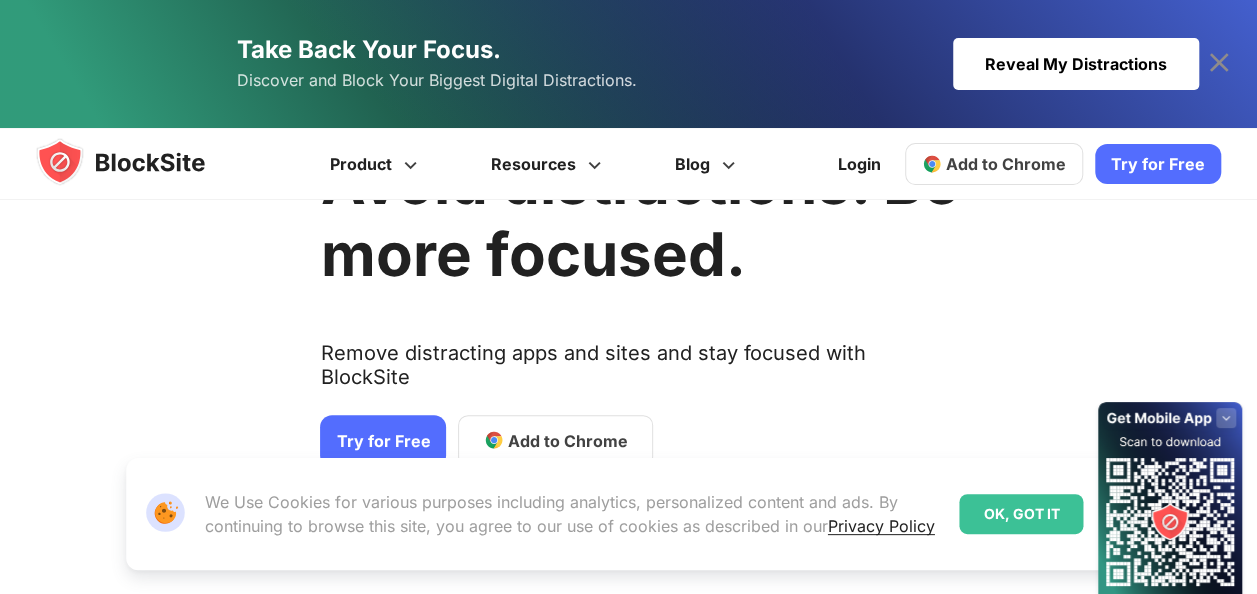 scroll, scrollTop: 0, scrollLeft: 0, axis: both 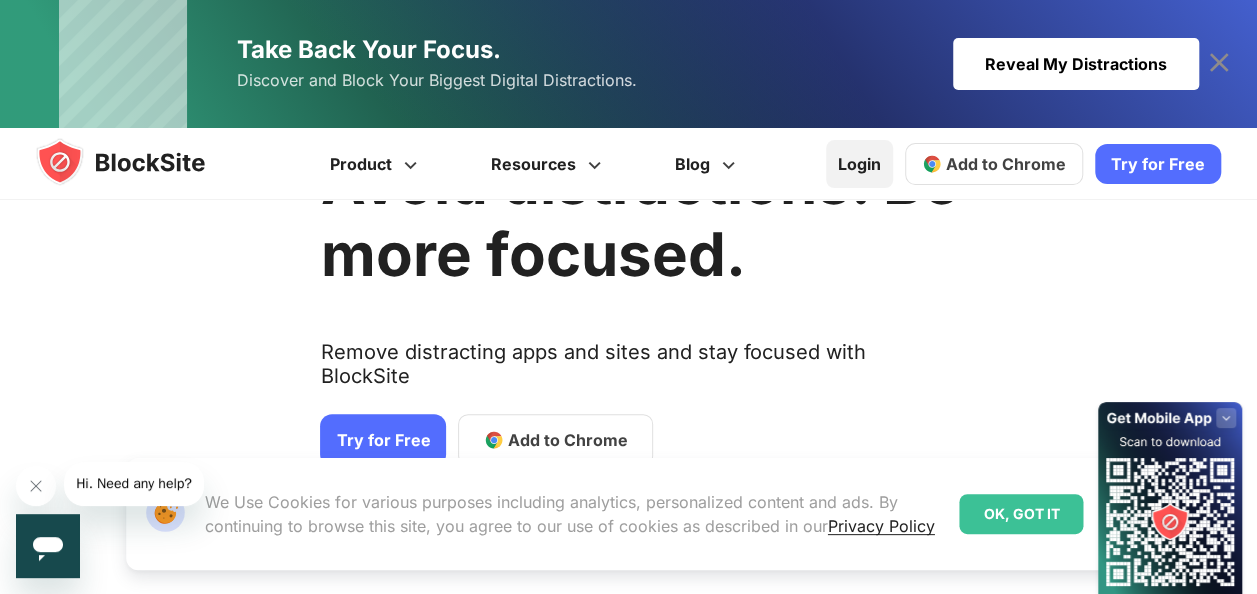 click on "Login" at bounding box center (859, 164) 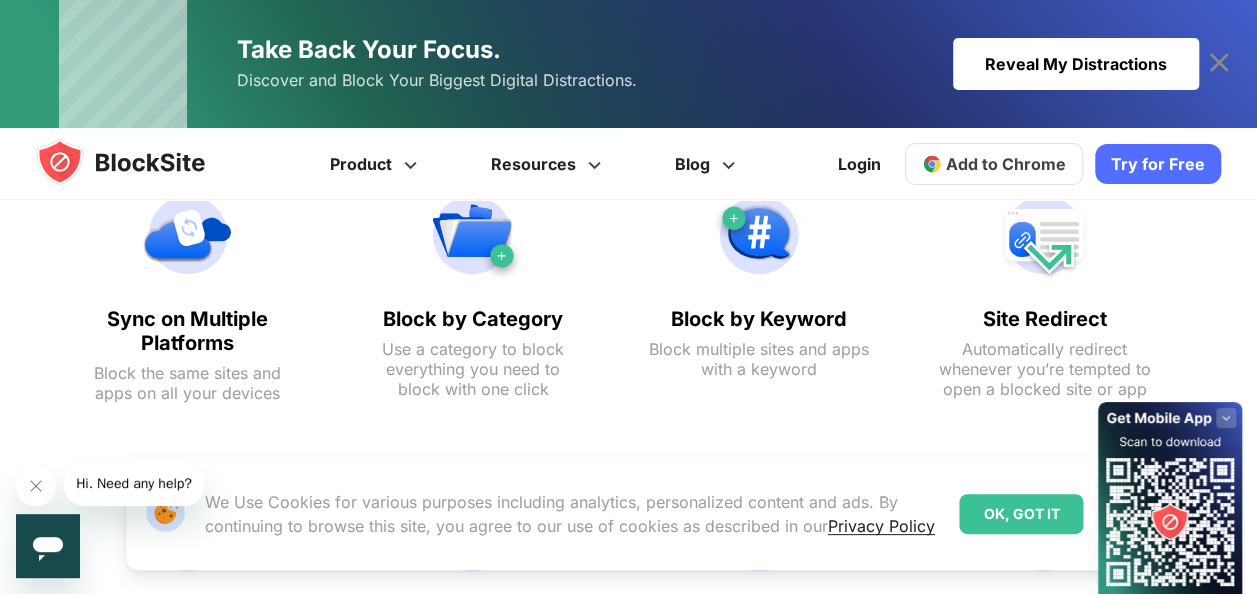 scroll, scrollTop: 2219, scrollLeft: 0, axis: vertical 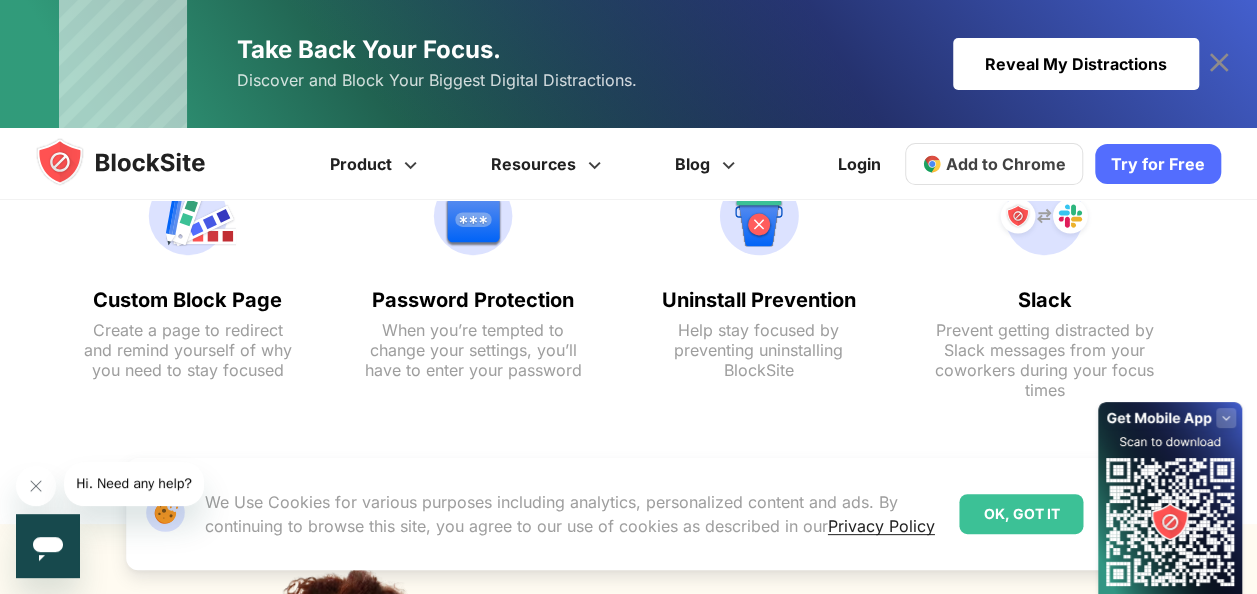 click on "Try for Free" at bounding box center (1158, 164) 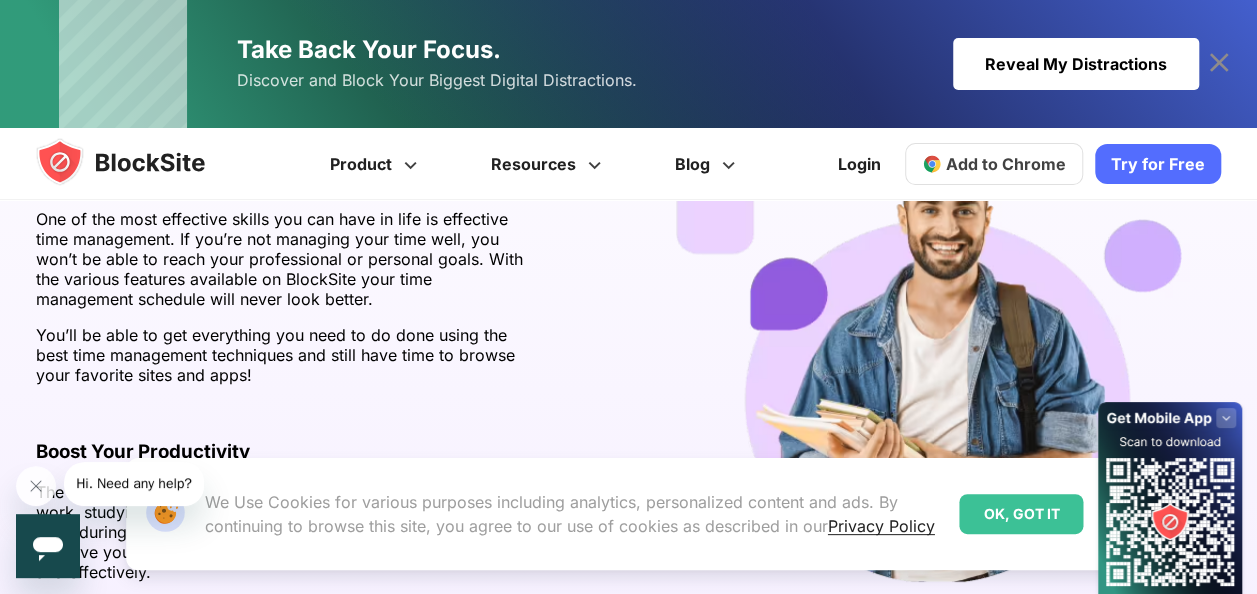 scroll, scrollTop: 3655, scrollLeft: 0, axis: vertical 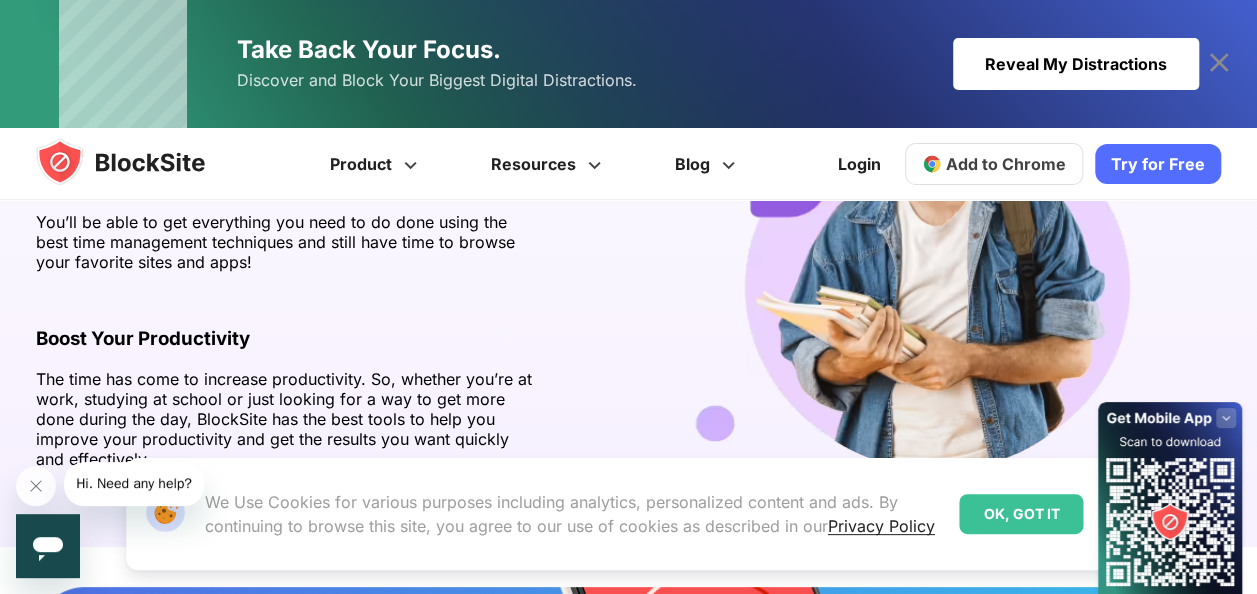 click on "Add to Chrome" at bounding box center [1006, 164] 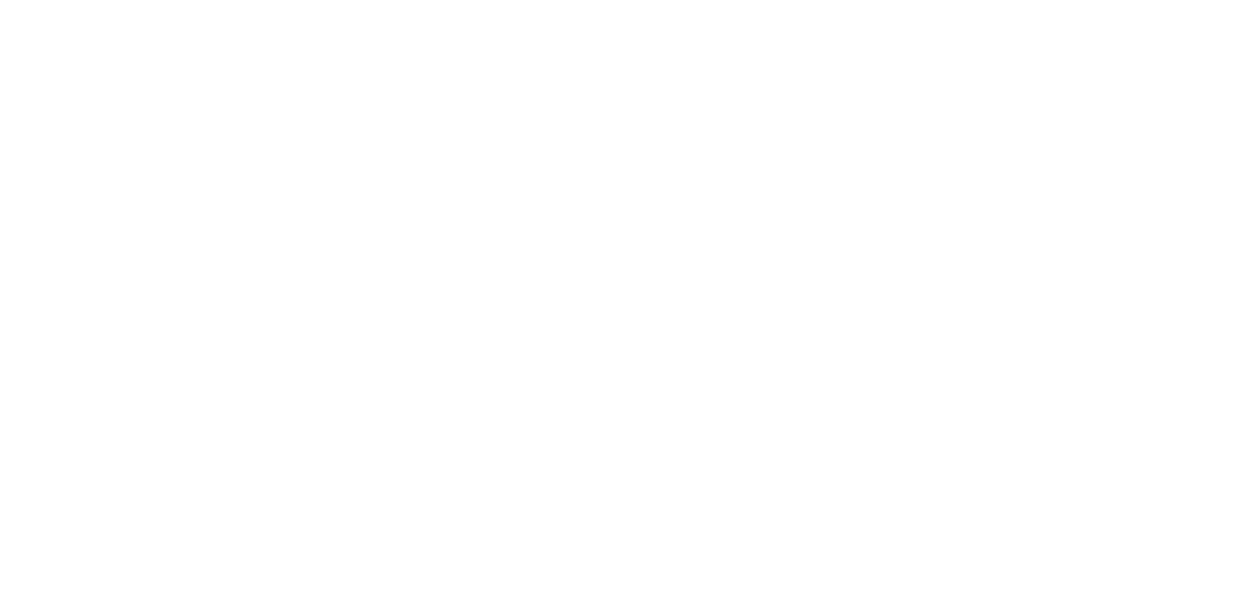 scroll, scrollTop: 0, scrollLeft: 0, axis: both 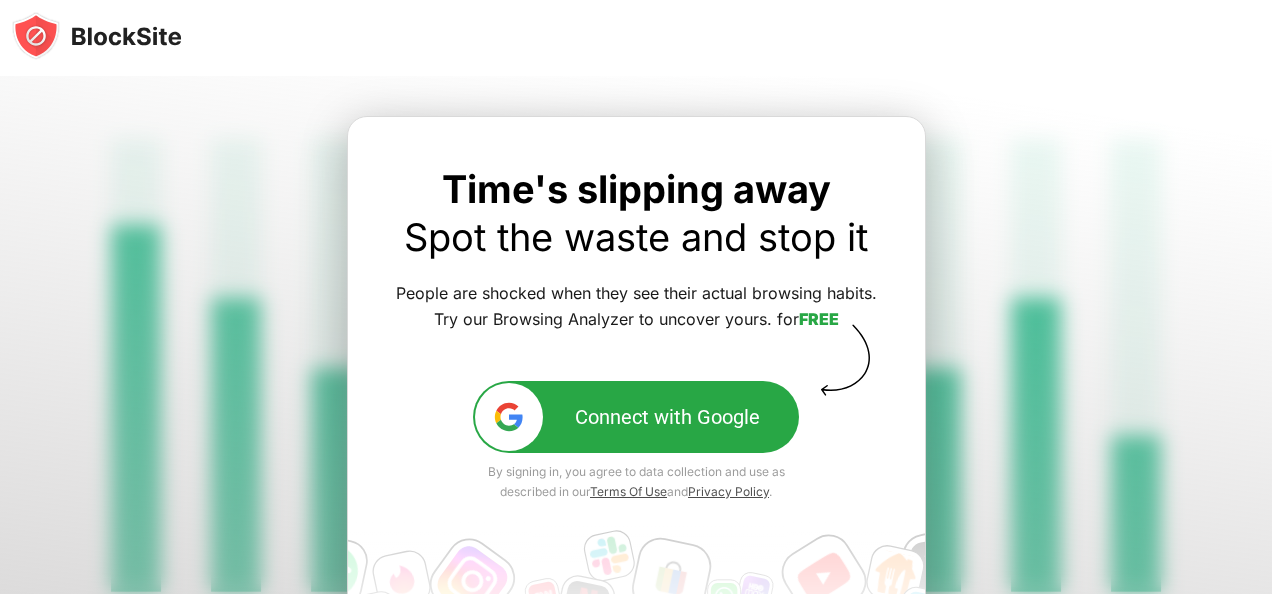 click on "Connect with Google" at bounding box center [667, 417] 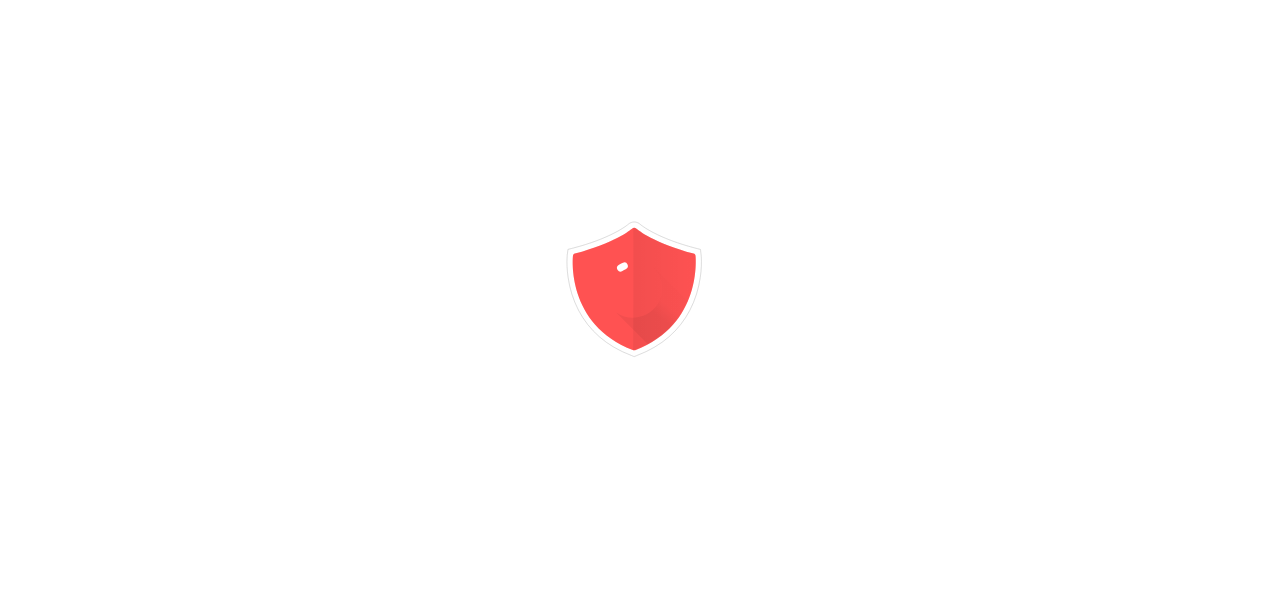 scroll, scrollTop: 0, scrollLeft: 0, axis: both 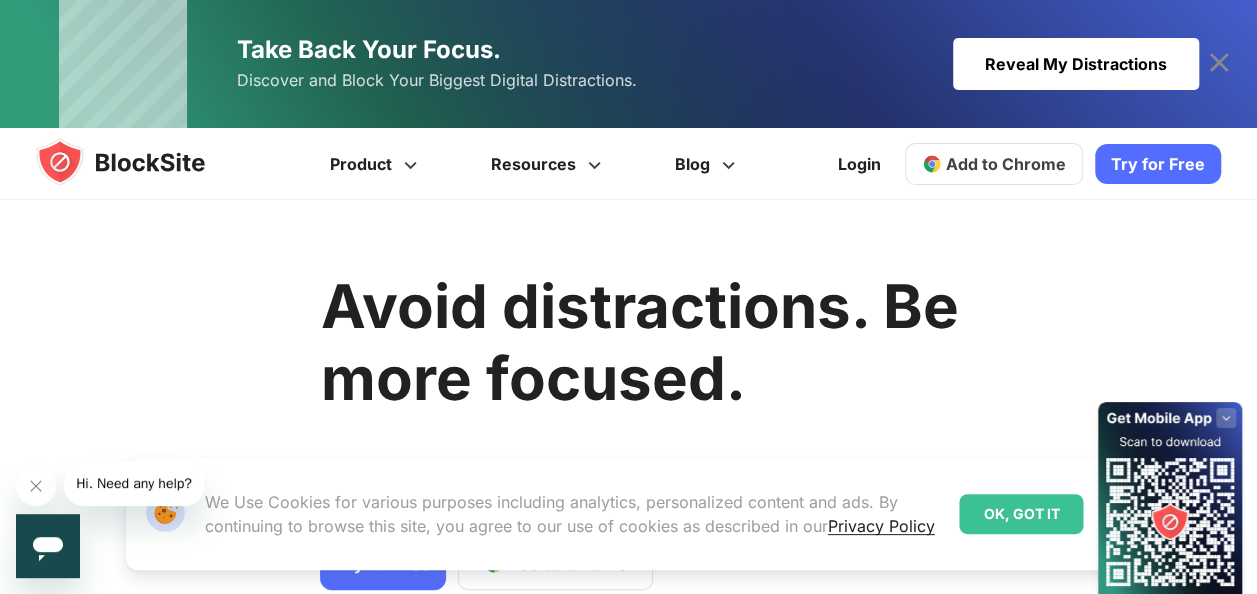 click on "OK, GOT IT" at bounding box center [1021, 514] 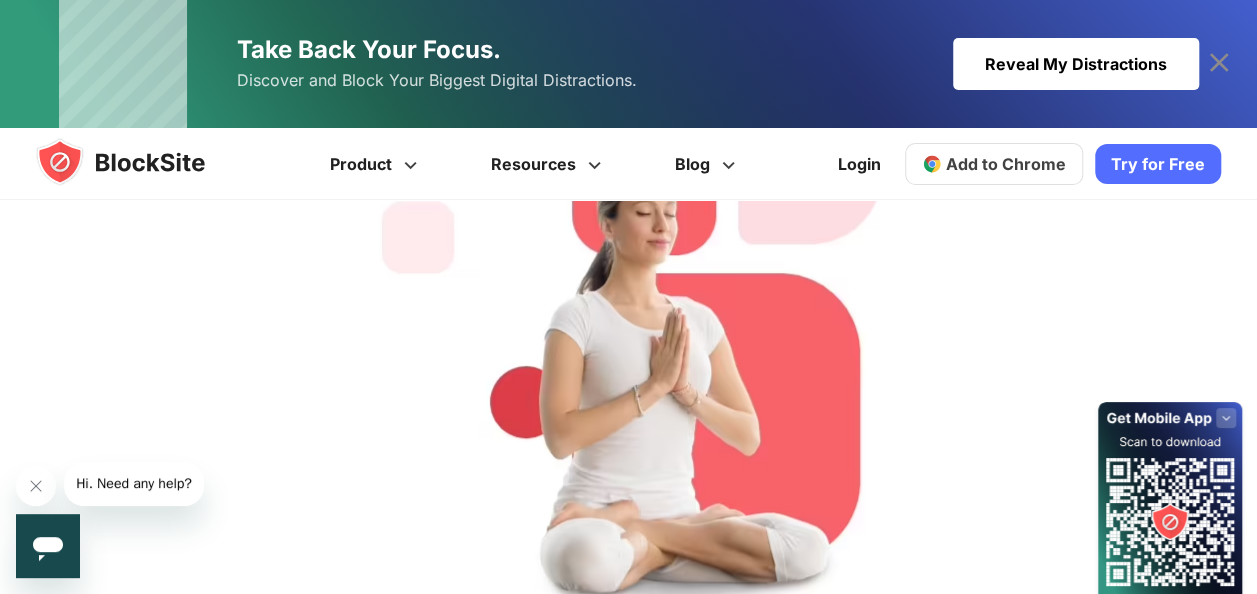 scroll, scrollTop: 739, scrollLeft: 0, axis: vertical 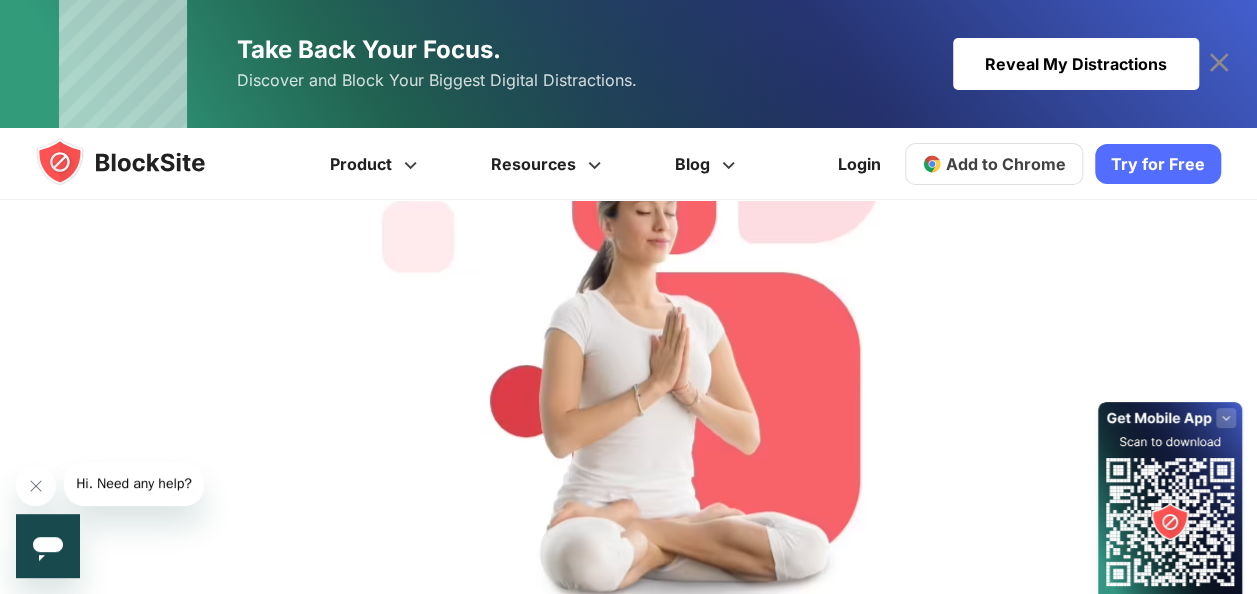 click at bounding box center (48, 546) 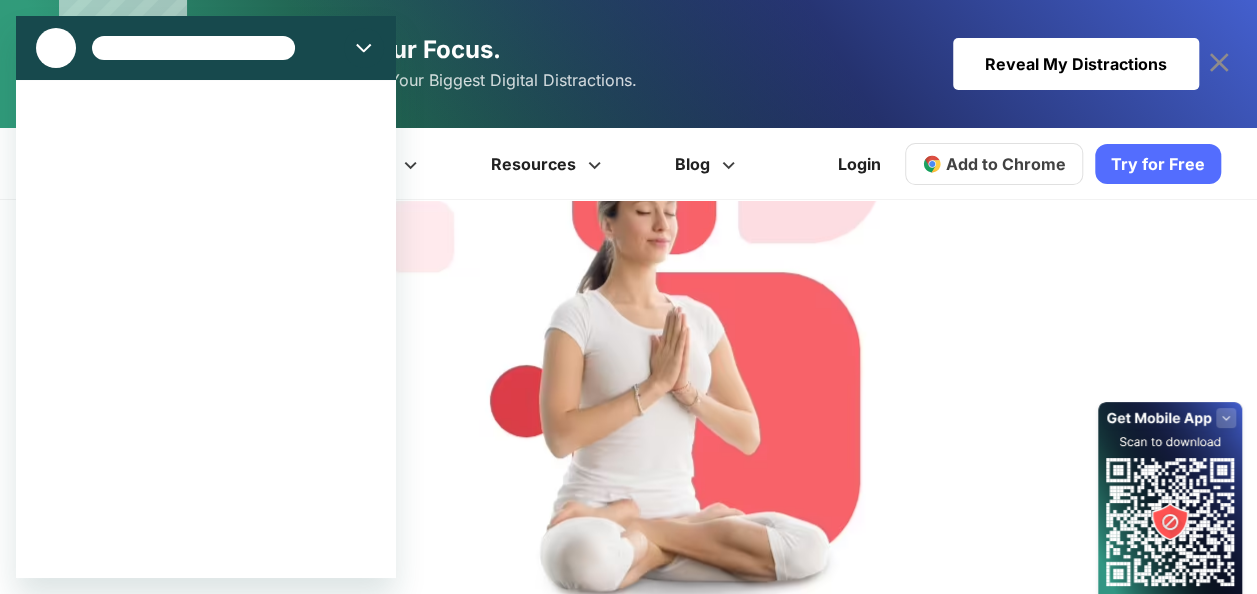 scroll, scrollTop: 0, scrollLeft: 0, axis: both 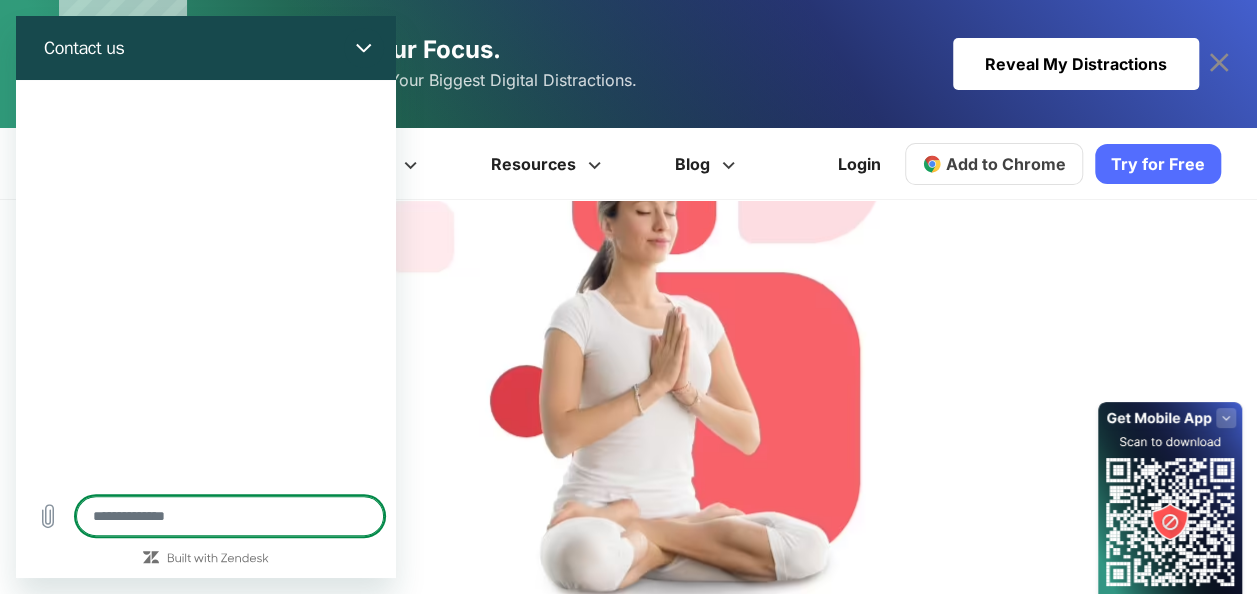 type on "*" 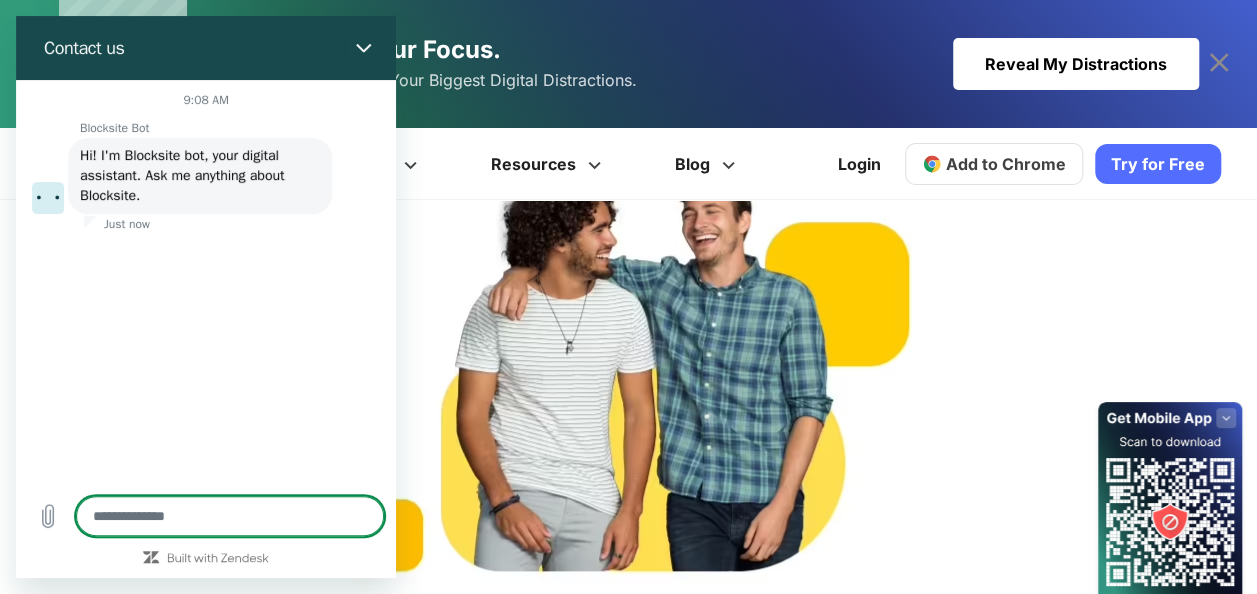 type on "*" 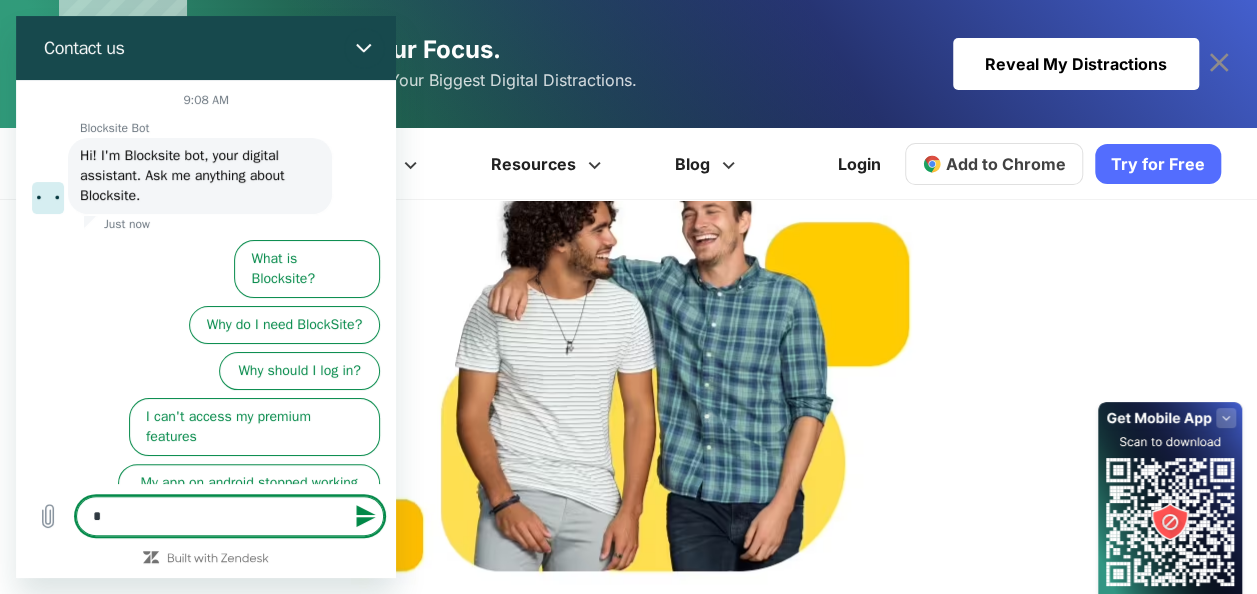 type on "**" 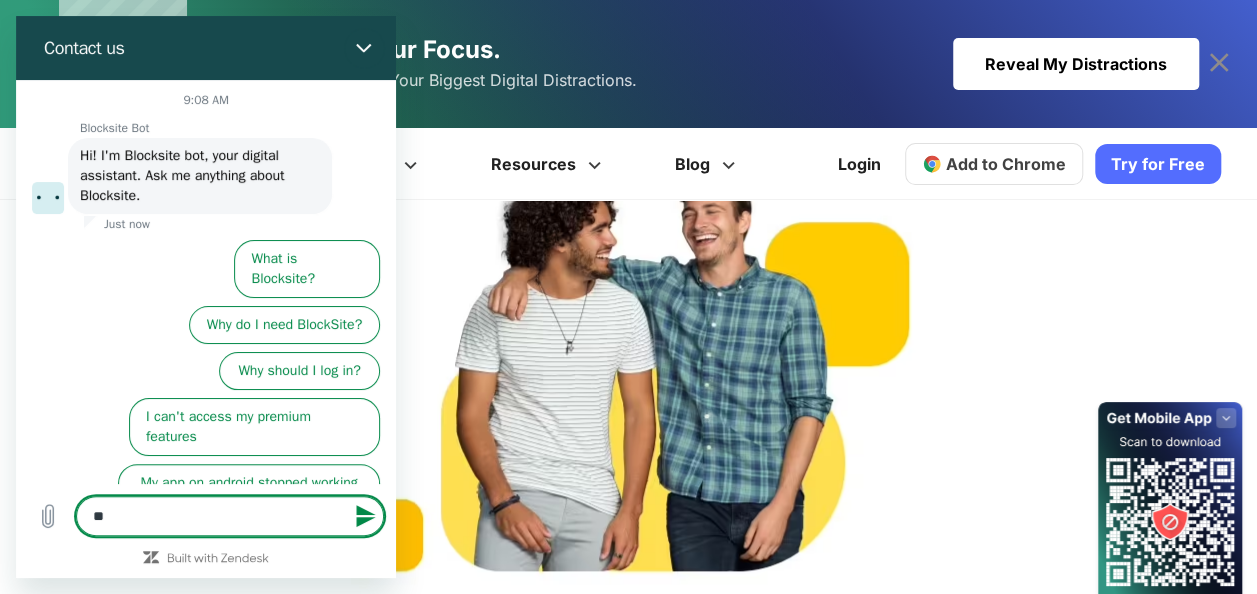type on "***" 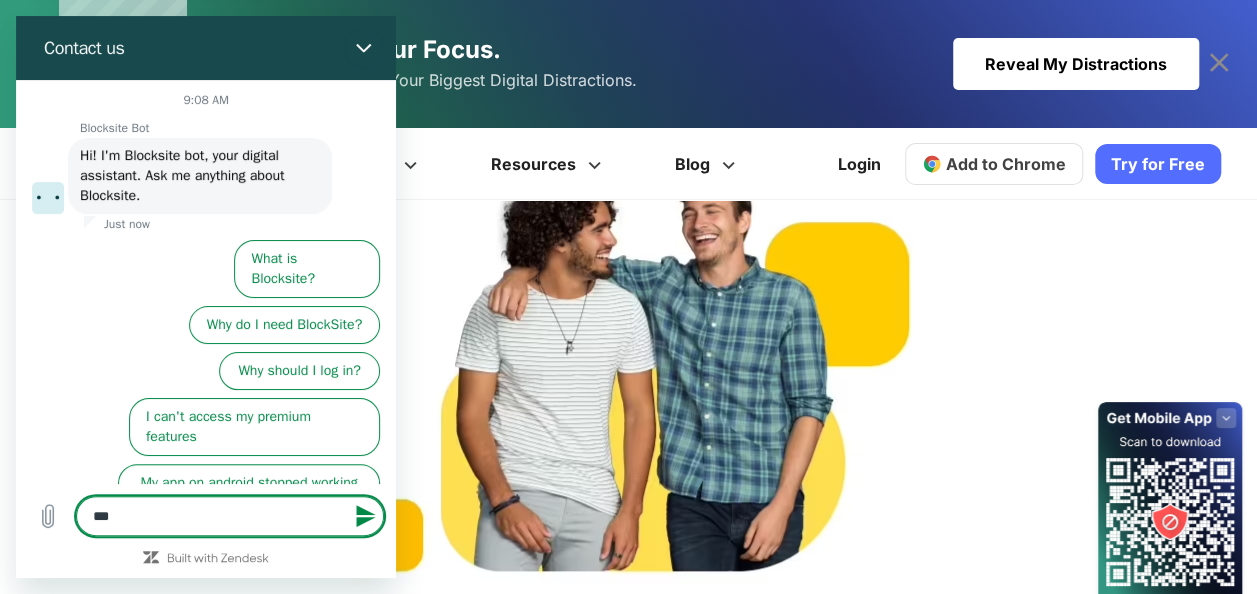 type on "***" 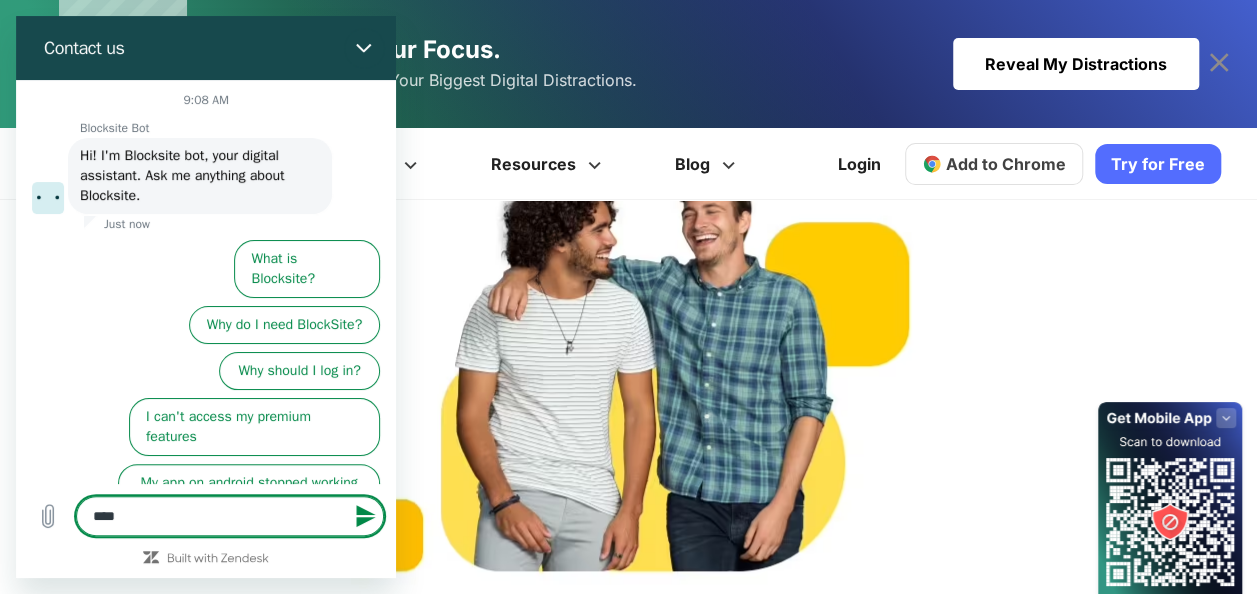 type on "*****" 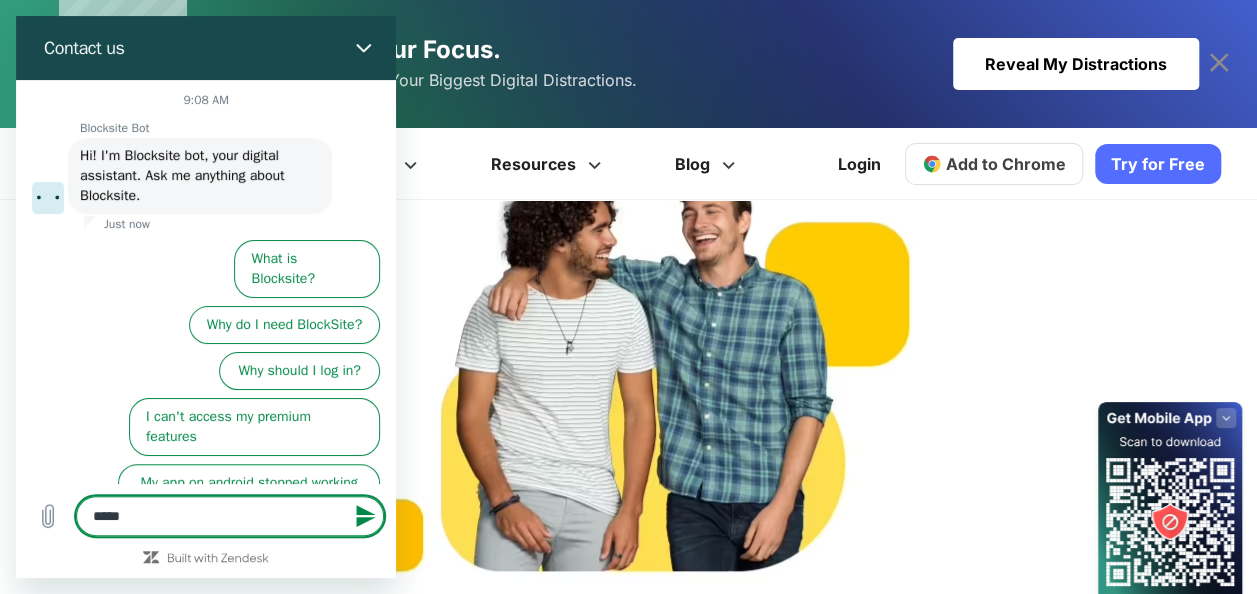 type on "******" 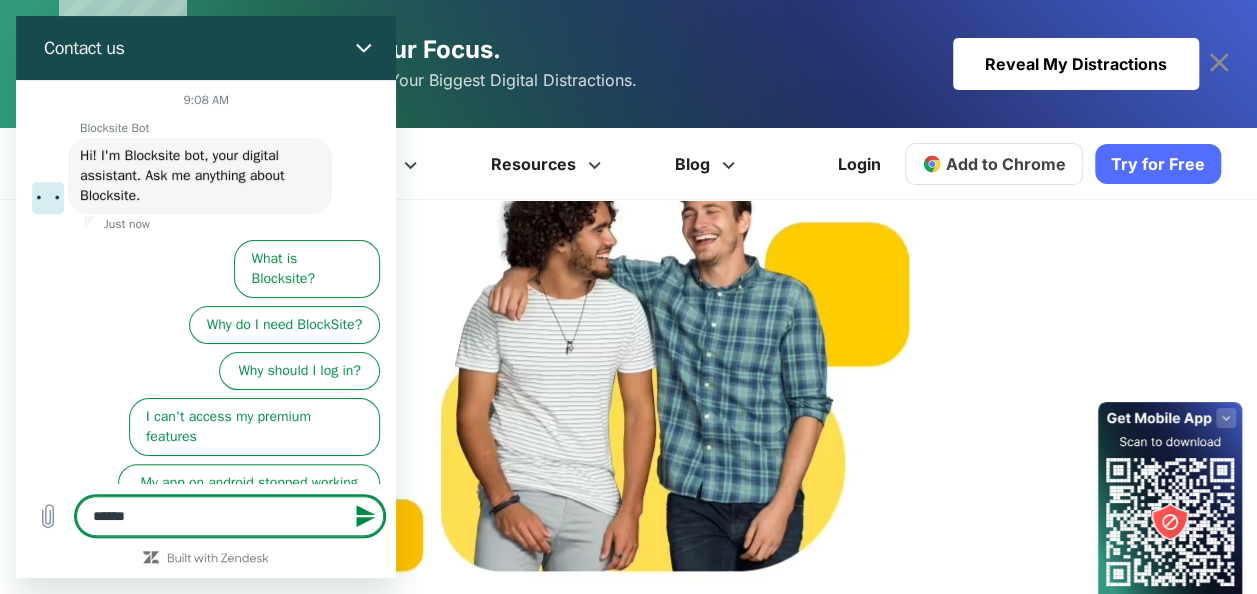 type on "******" 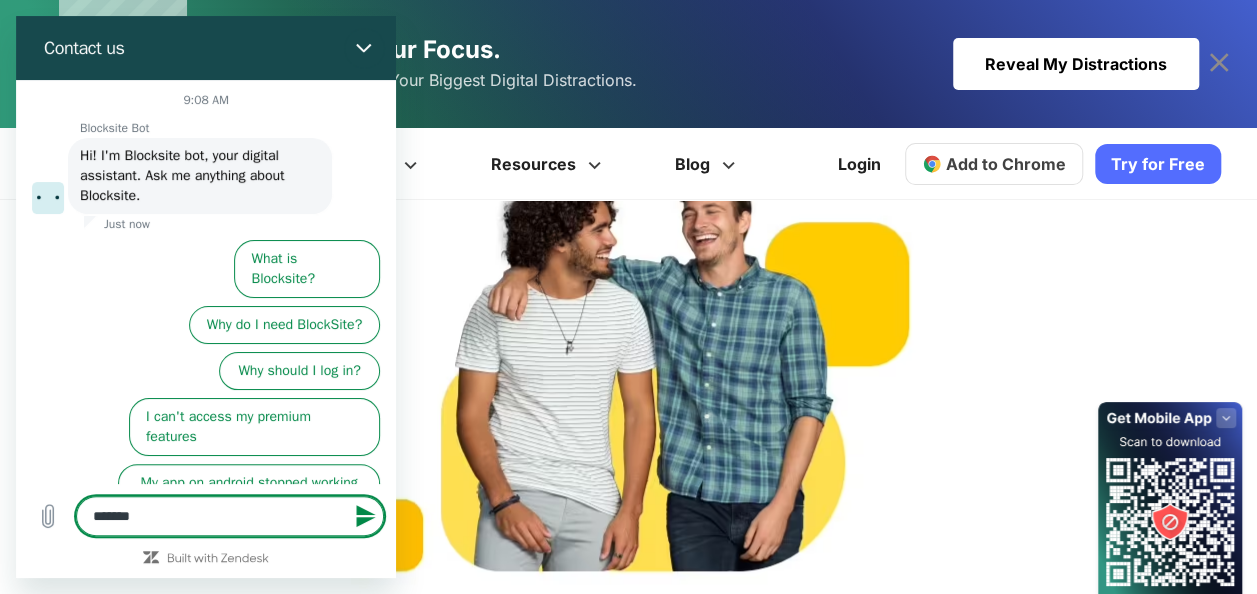 type on "********" 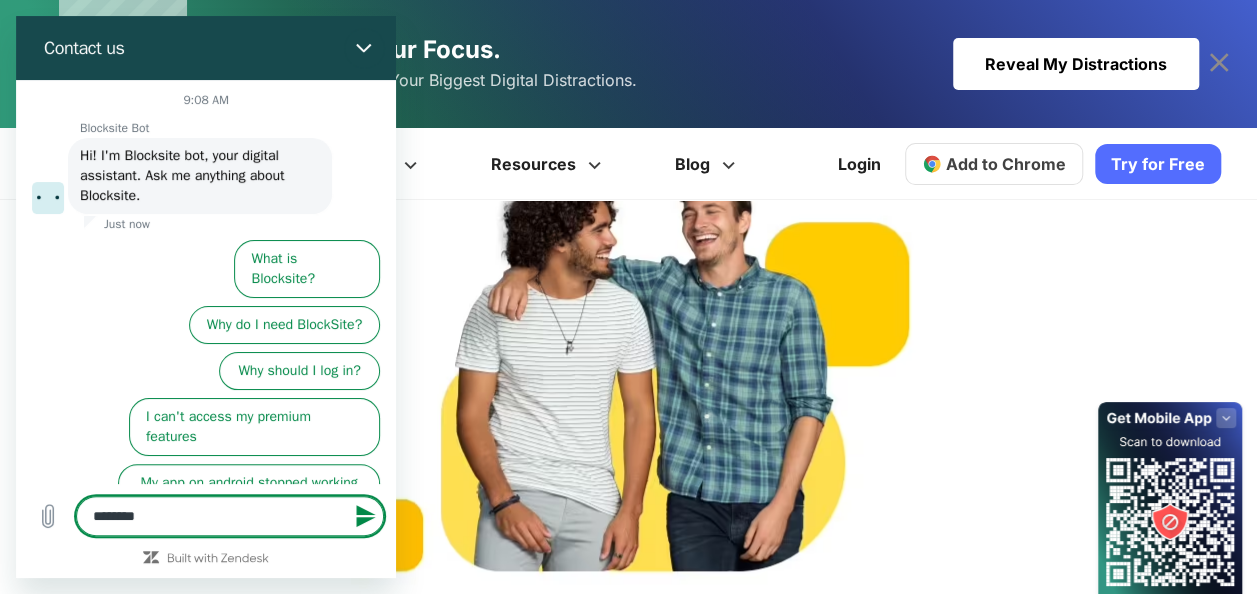 type on "********" 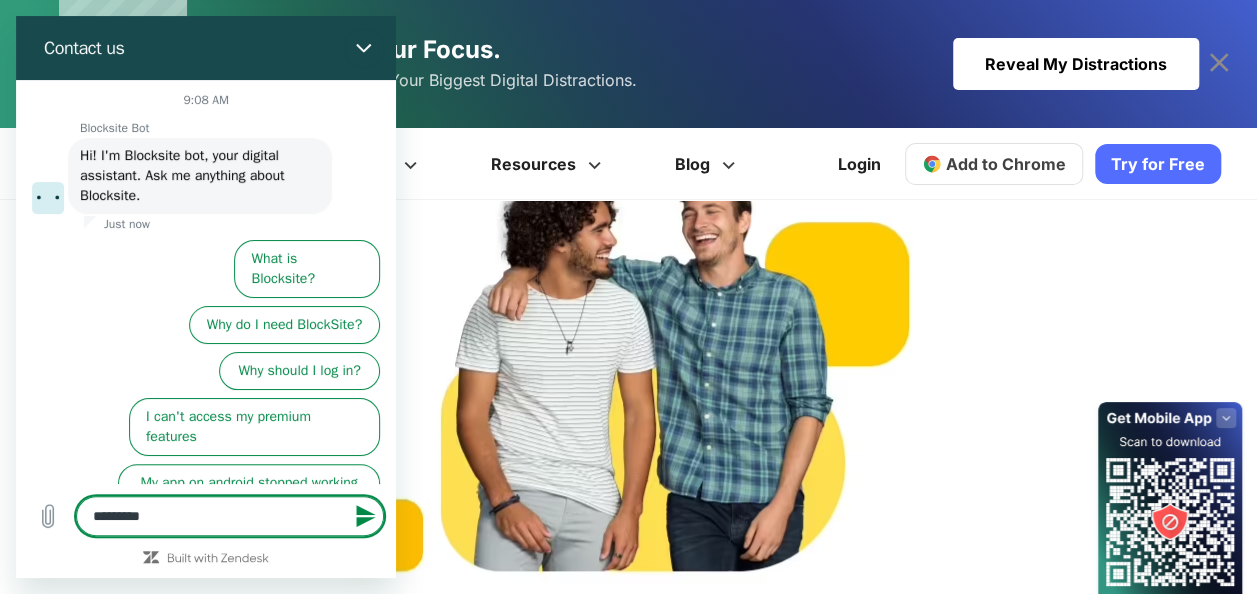 type on "**********" 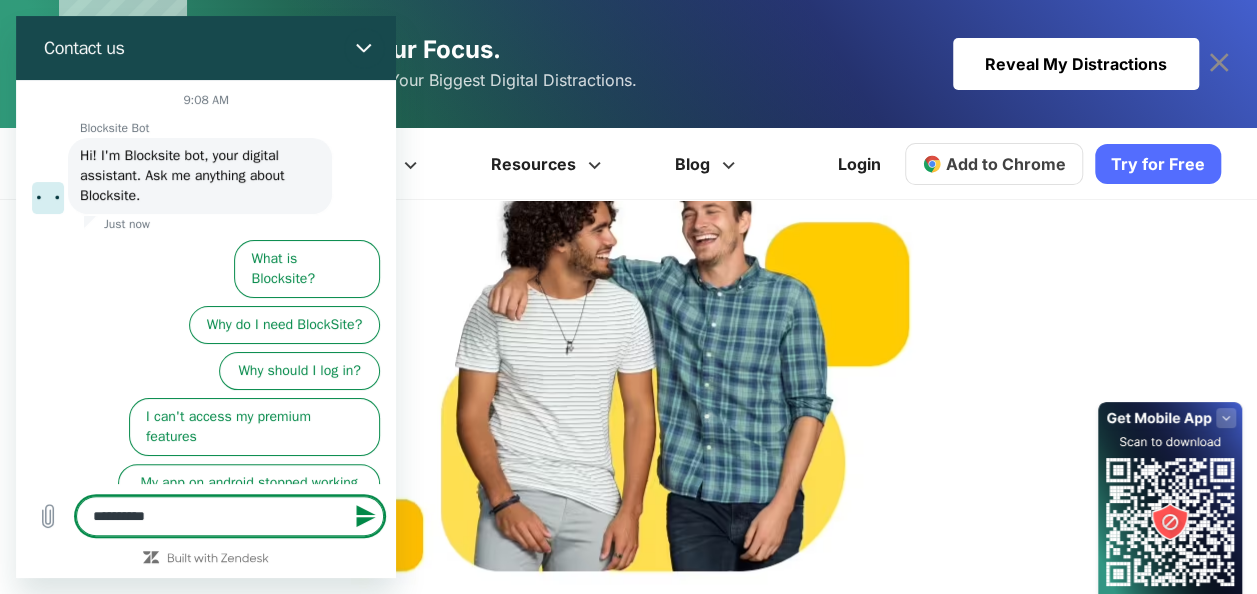type on "**********" 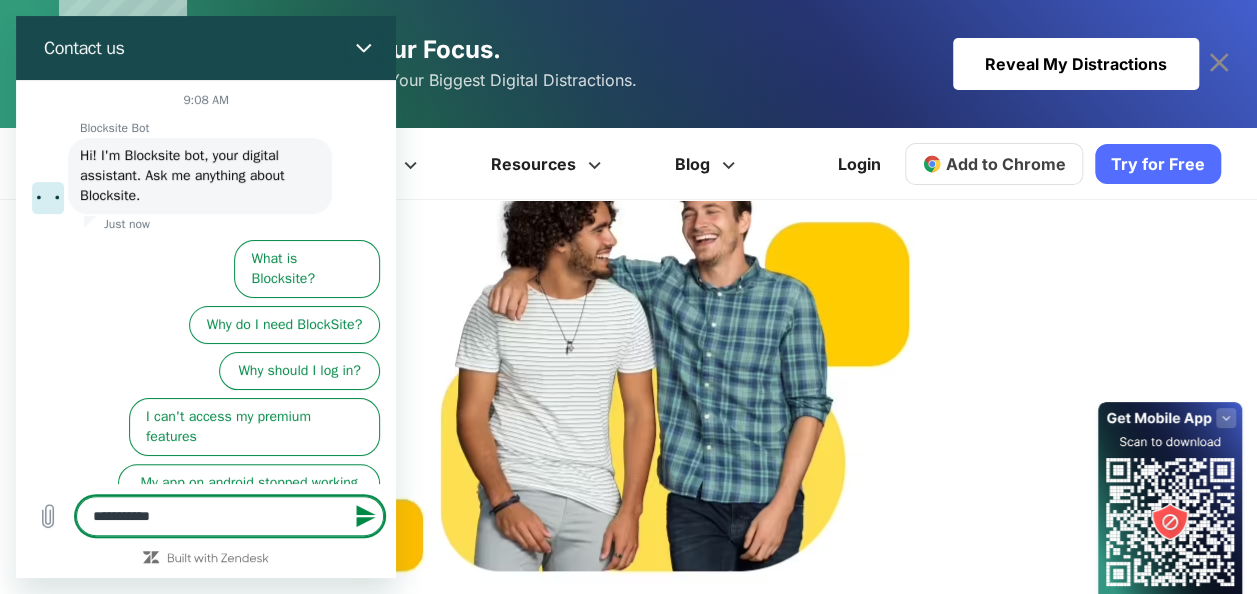 type on "**********" 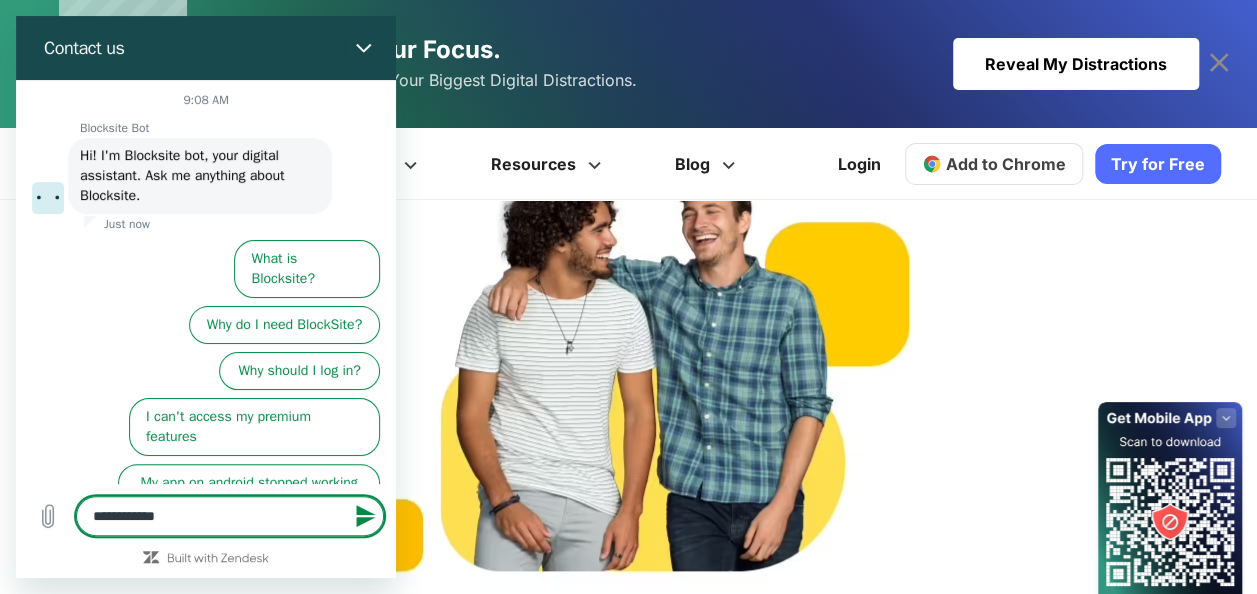 type on "**********" 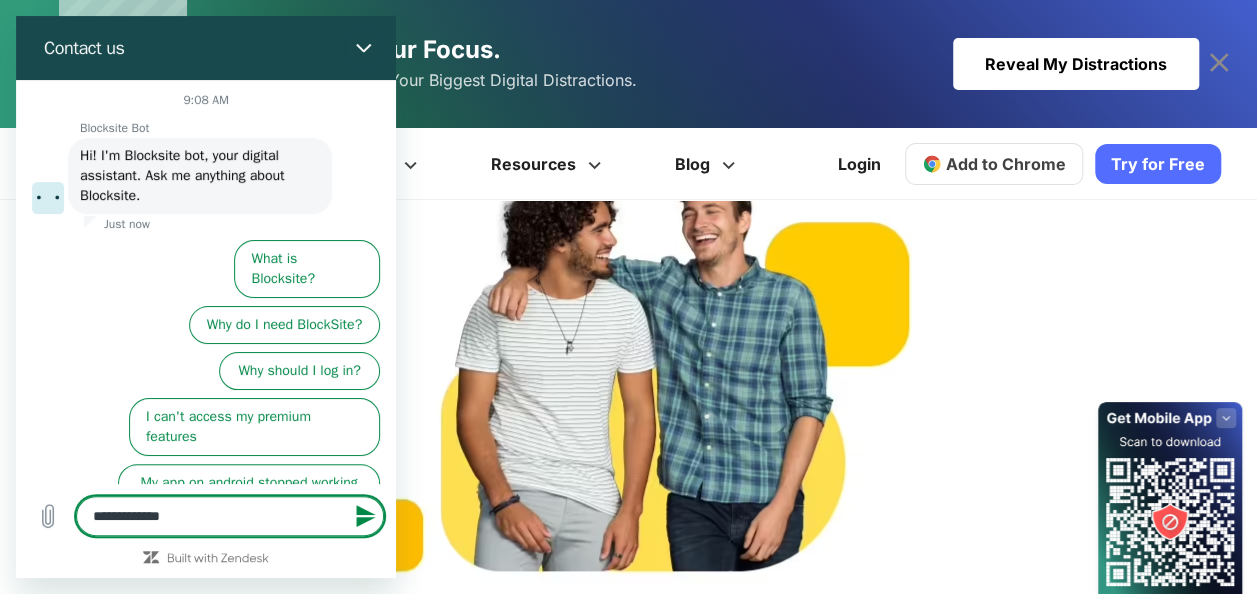 type on "**********" 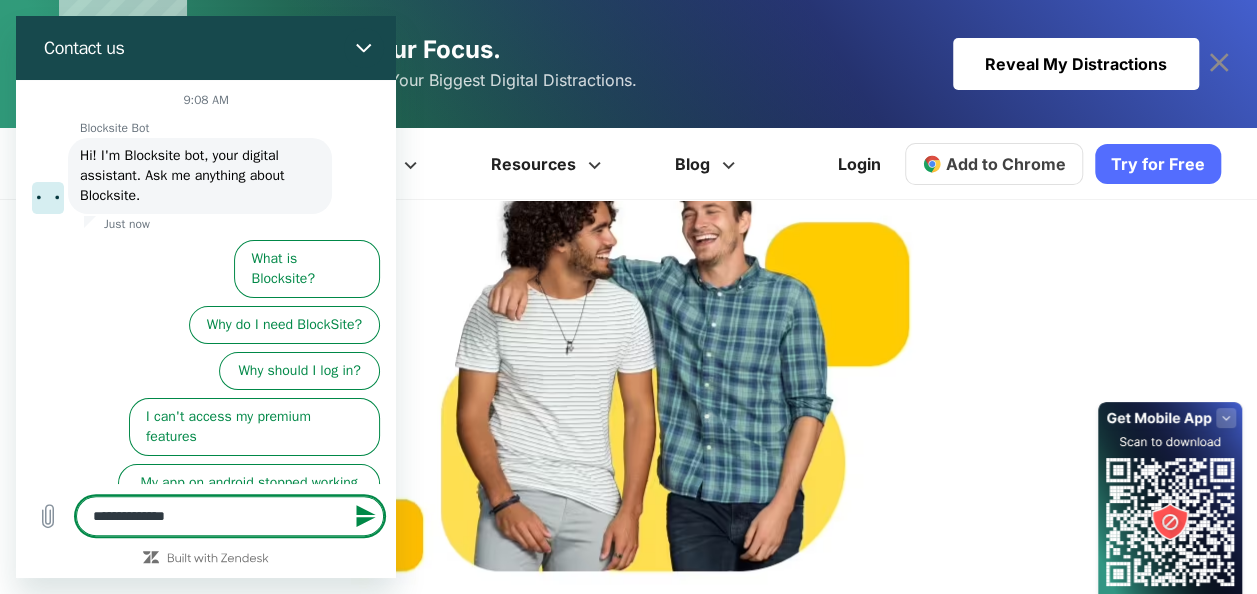 type 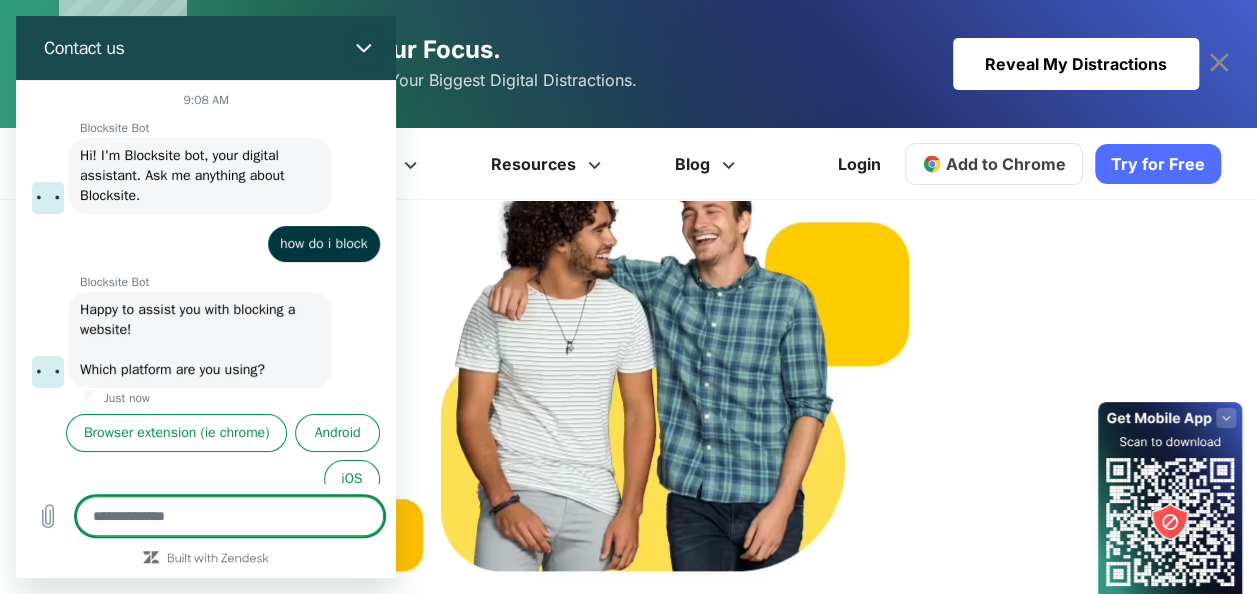 scroll, scrollTop: 18, scrollLeft: 0, axis: vertical 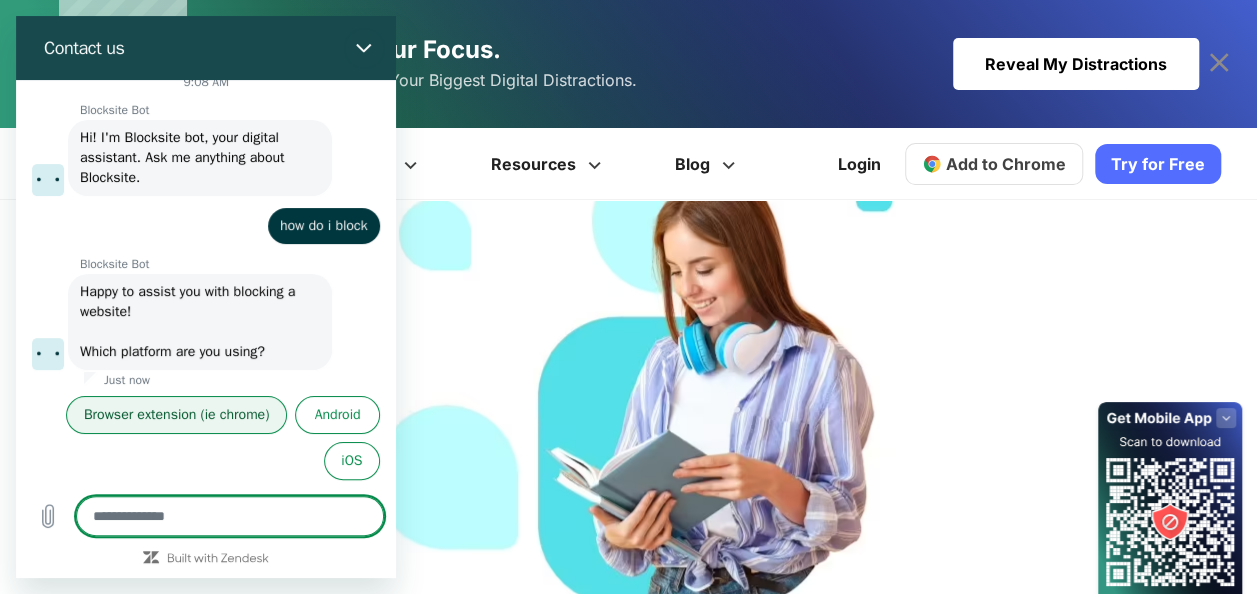 click on "Browser extension (ie chrome)" at bounding box center (176, 415) 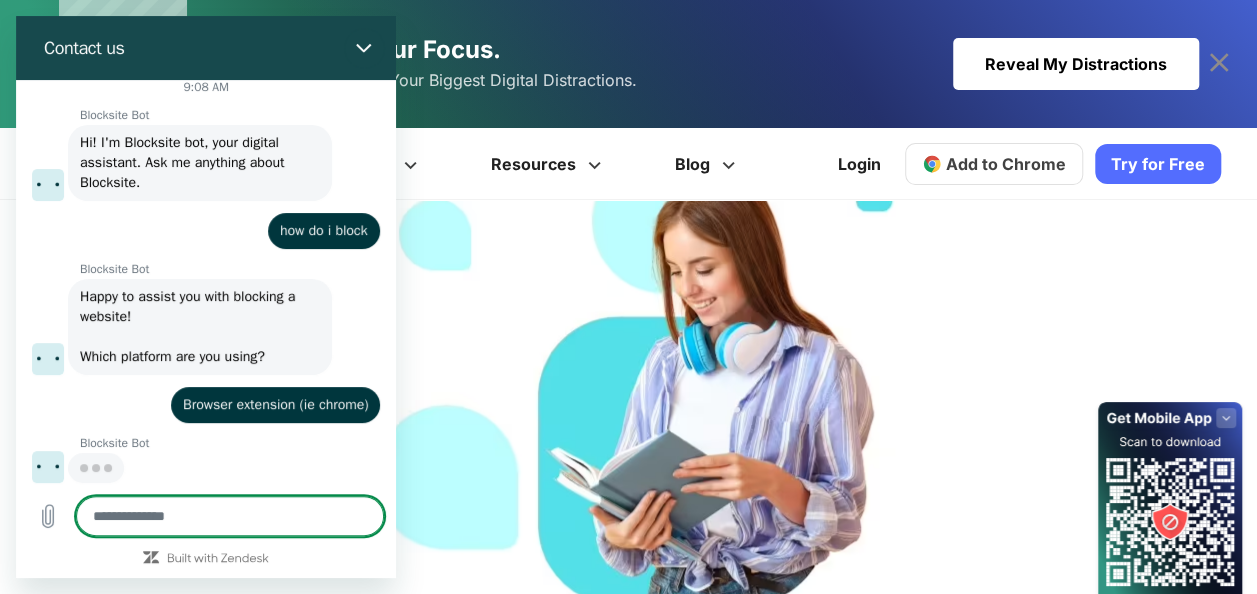 scroll, scrollTop: 13, scrollLeft: 0, axis: vertical 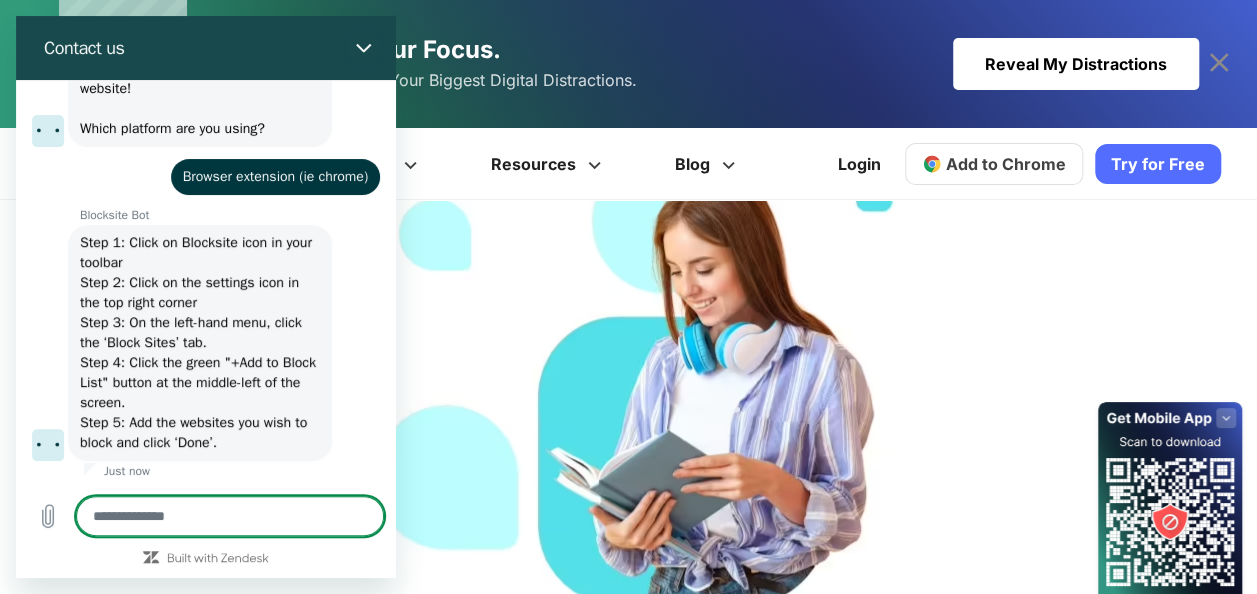 type on "*" 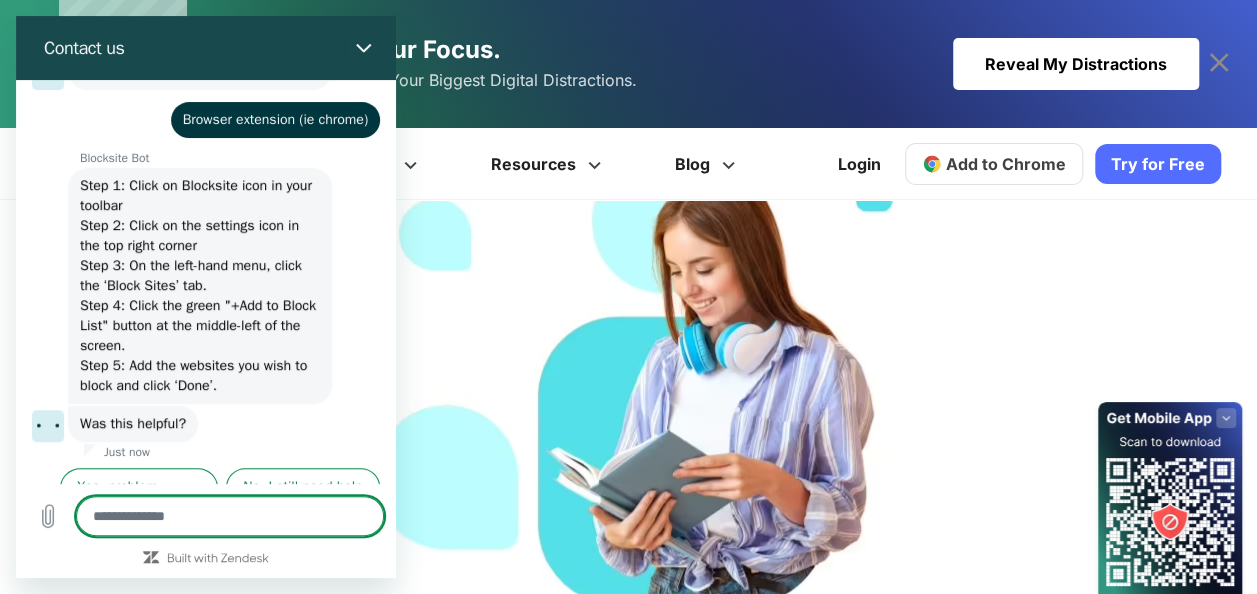 scroll, scrollTop: 324, scrollLeft: 0, axis: vertical 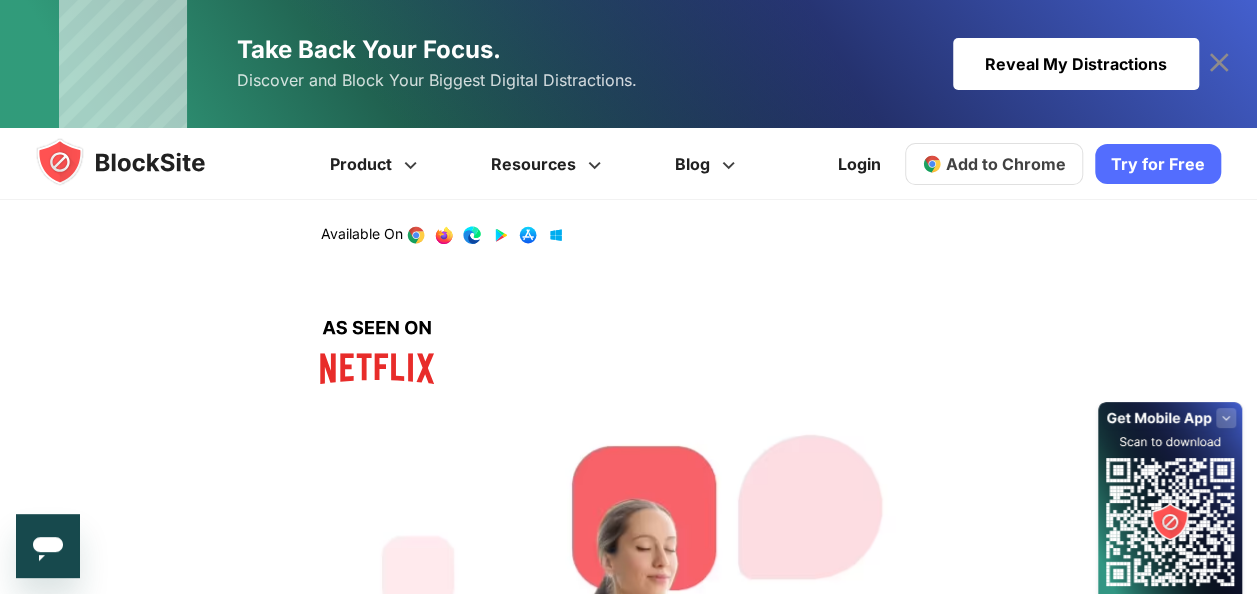 click at bounding box center [377, 352] 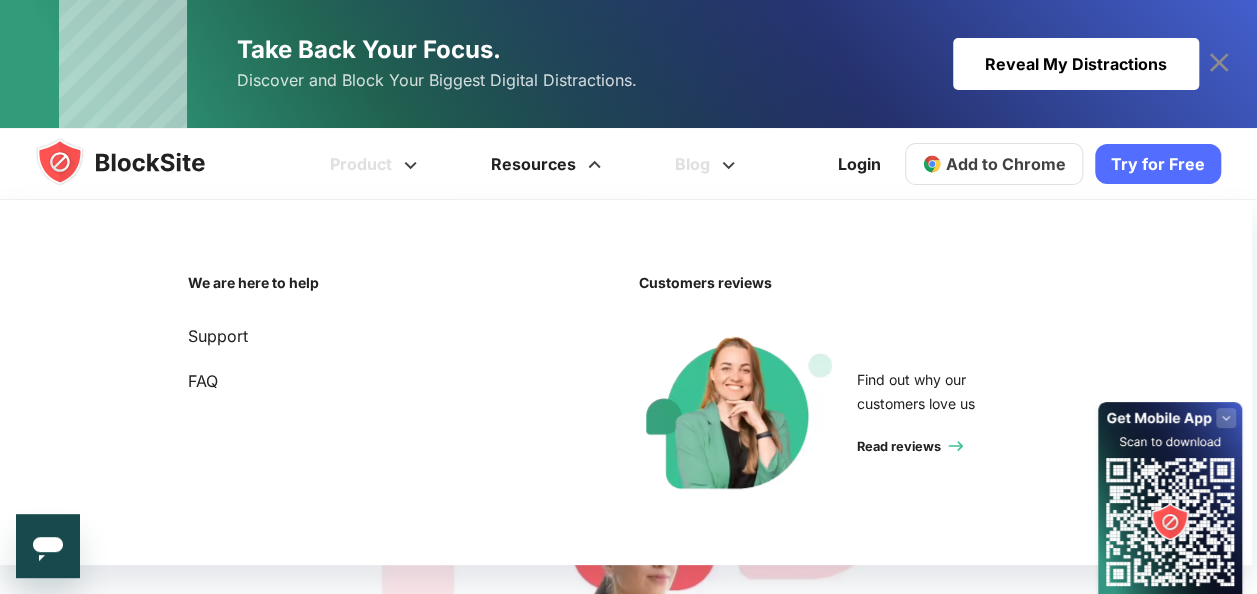 click on "Resources" at bounding box center (549, 164) 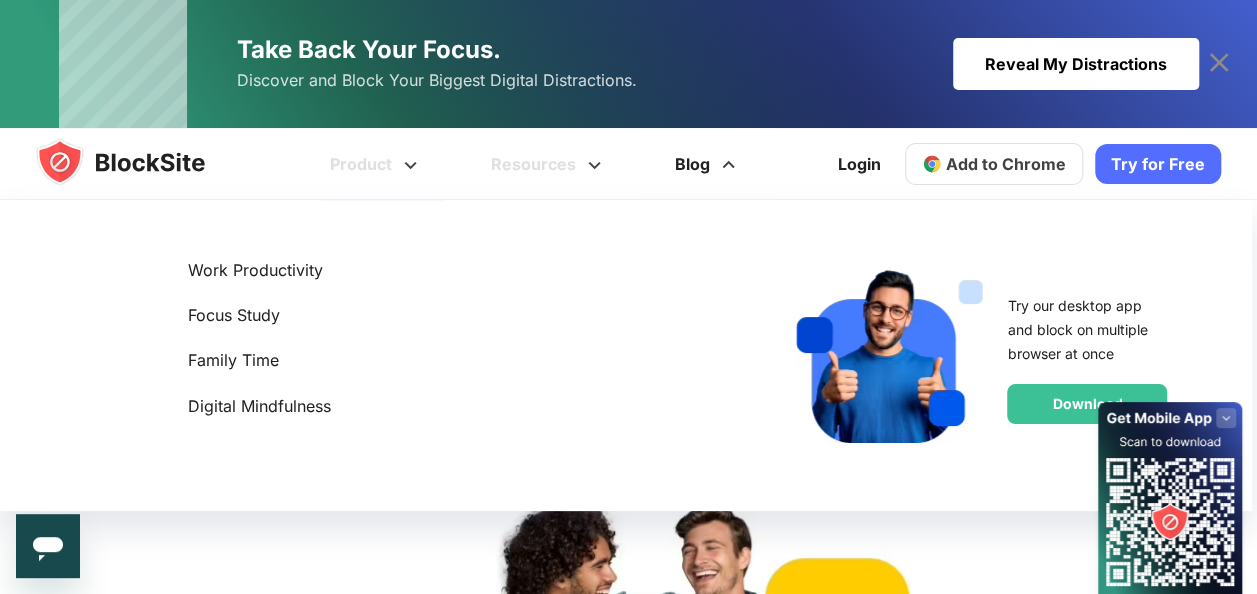 click on "Blog" at bounding box center (708, 164) 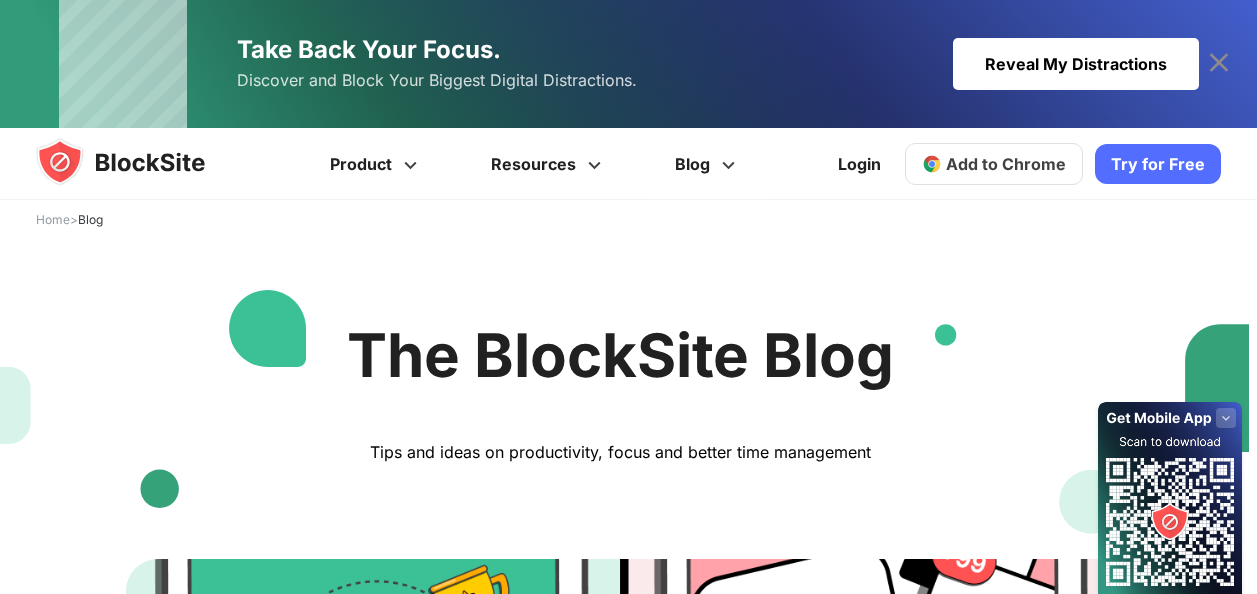 scroll, scrollTop: 0, scrollLeft: 0, axis: both 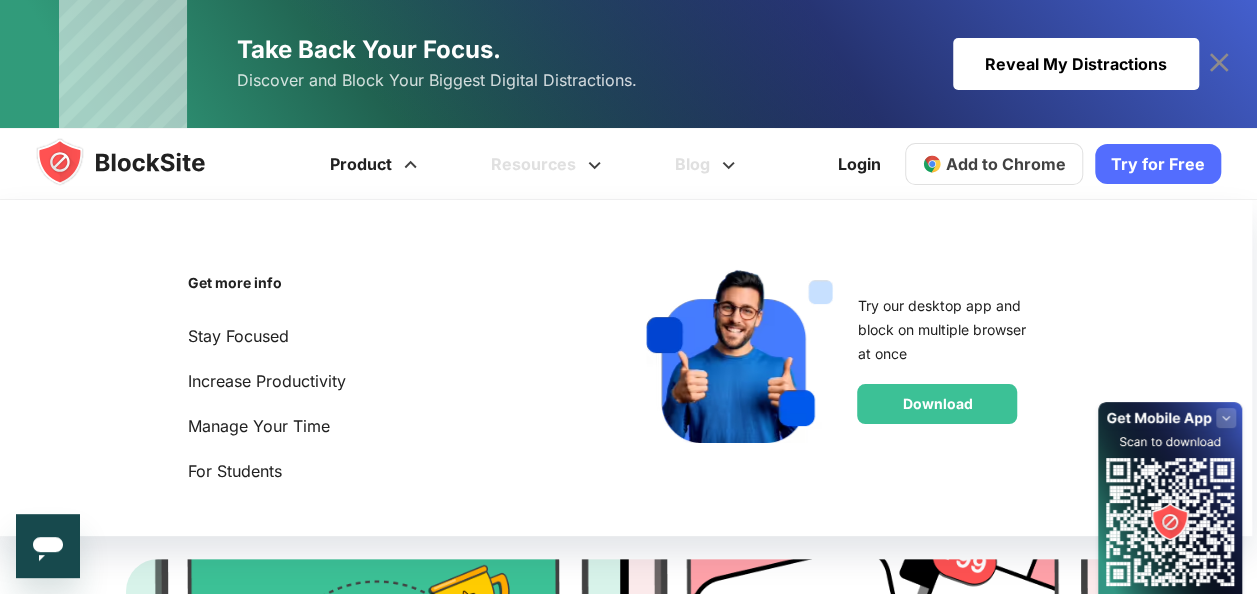 click at bounding box center (410, 158) 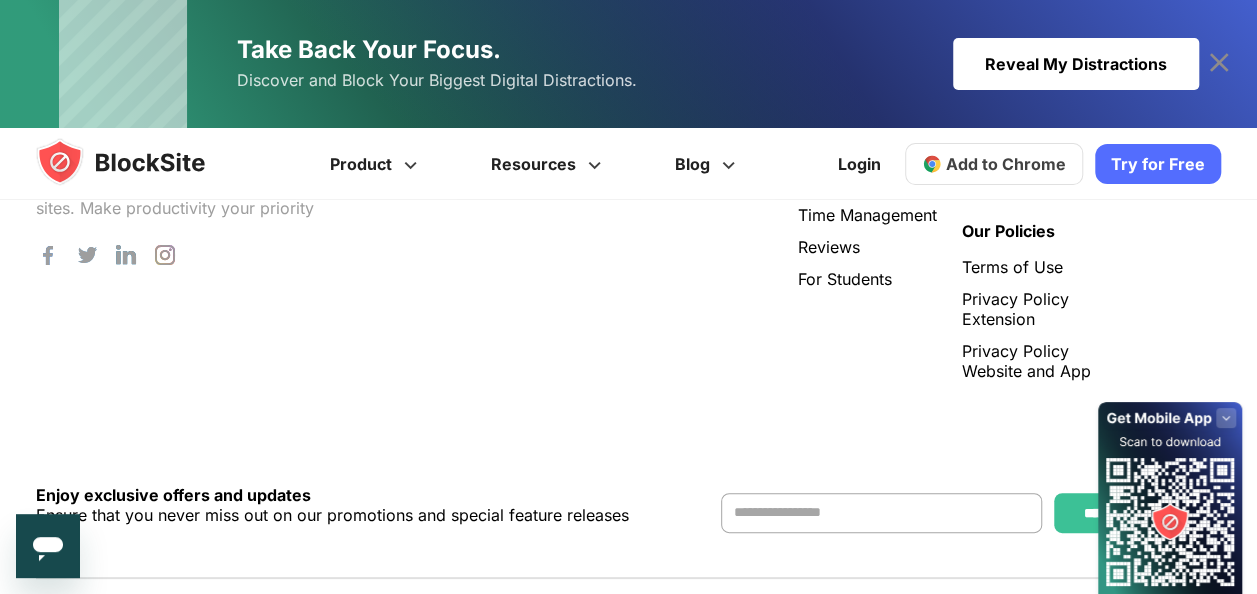 scroll, scrollTop: 2912, scrollLeft: 0, axis: vertical 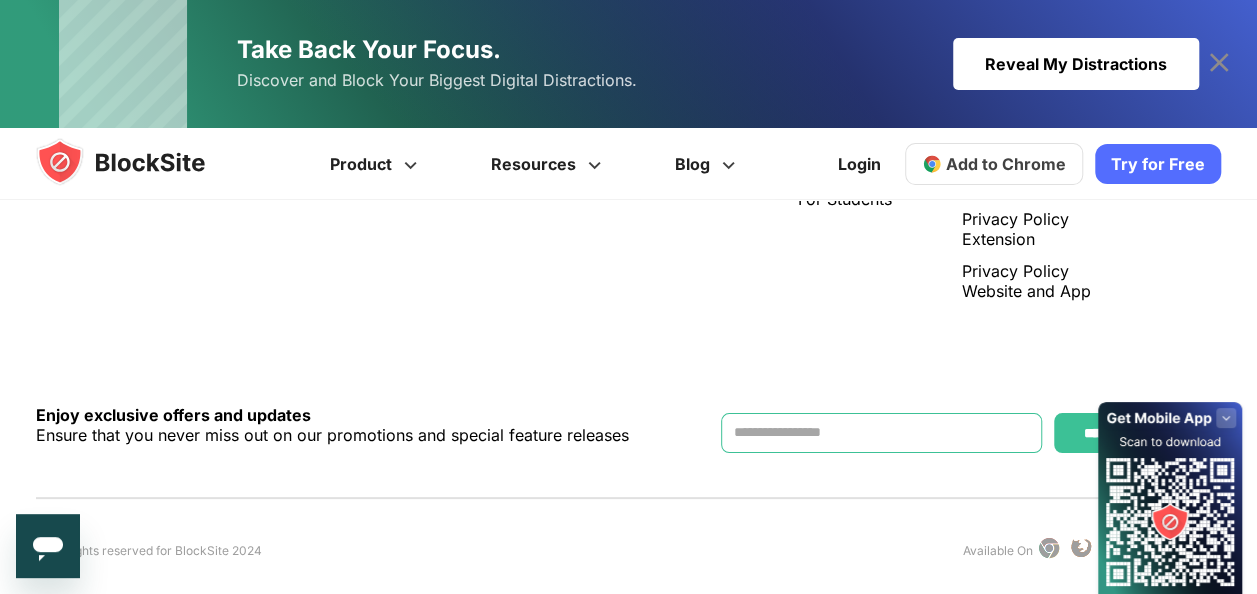 click at bounding box center [881, 433] 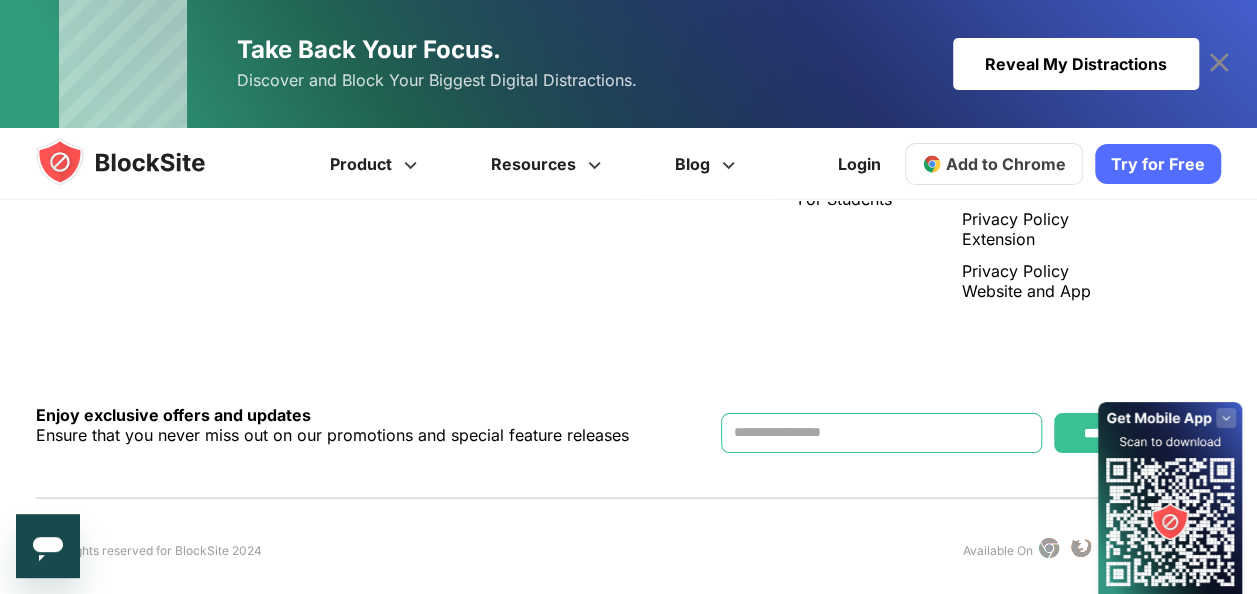 type on "**********" 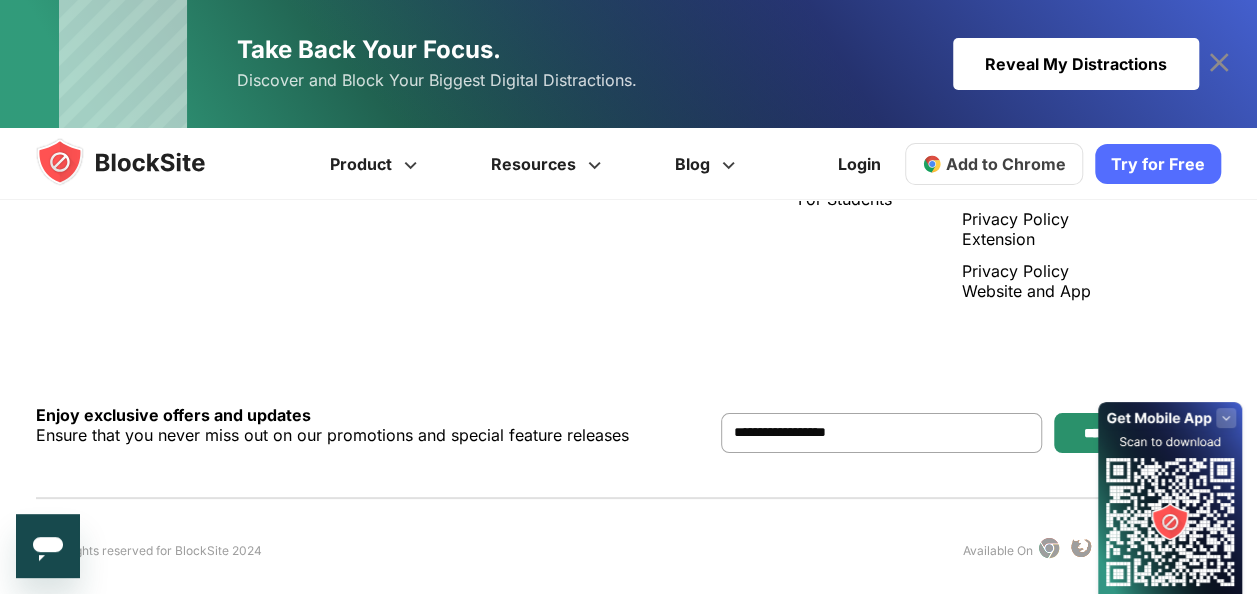 click on "*********" at bounding box center [1107, 433] 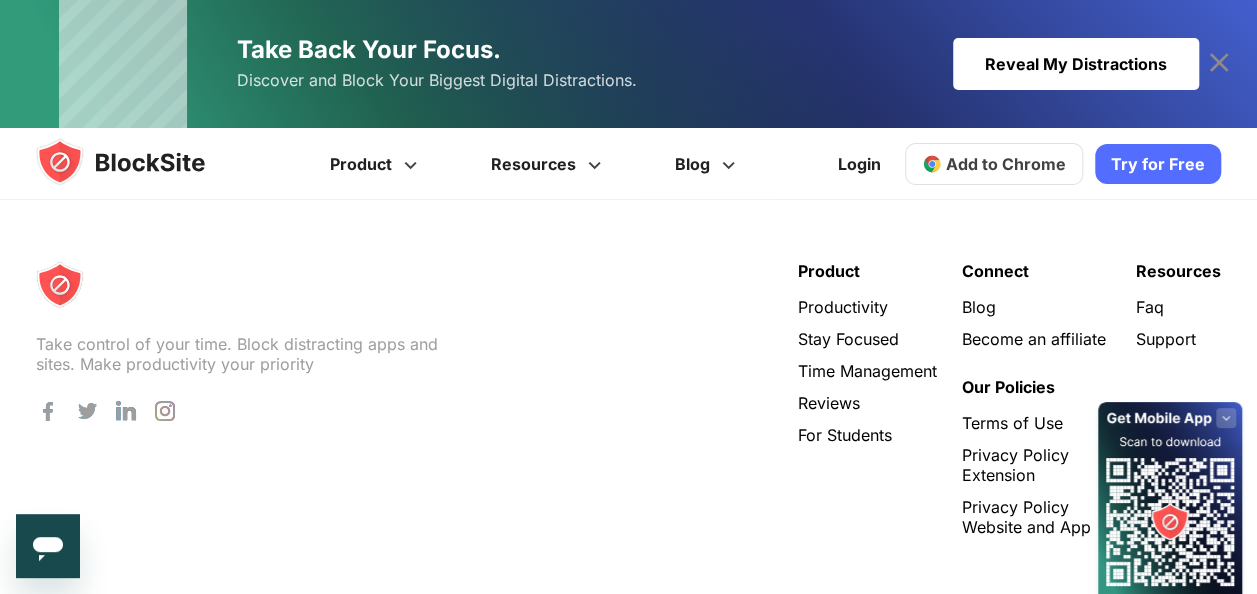 scroll, scrollTop: 2912, scrollLeft: 0, axis: vertical 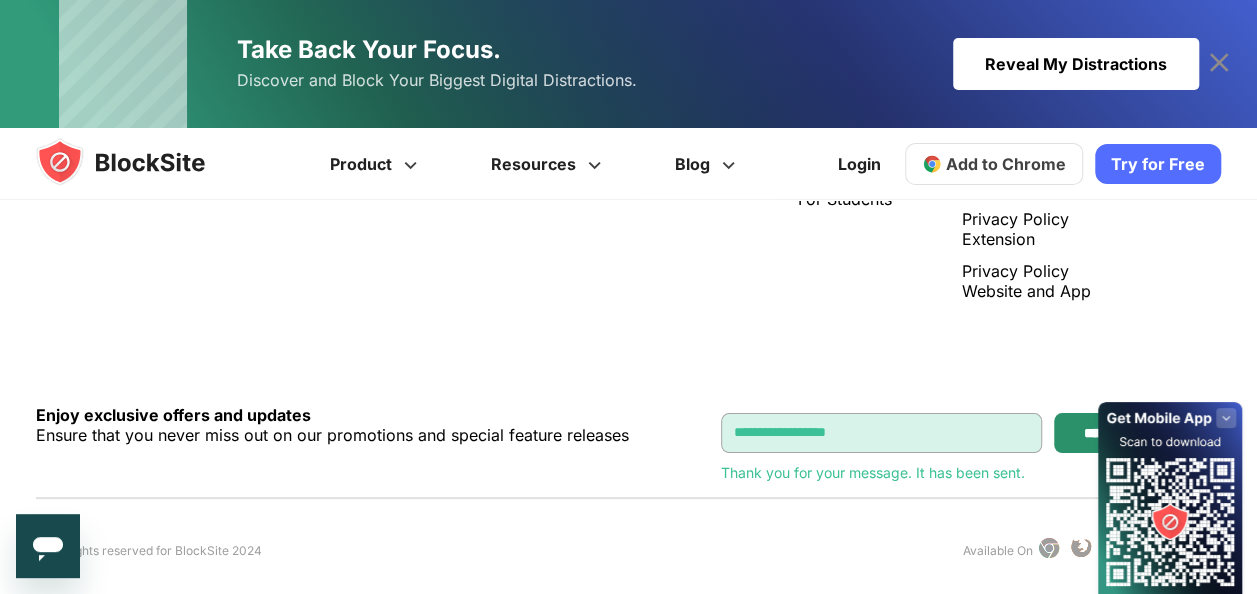 click on "*********" at bounding box center [1107, 433] 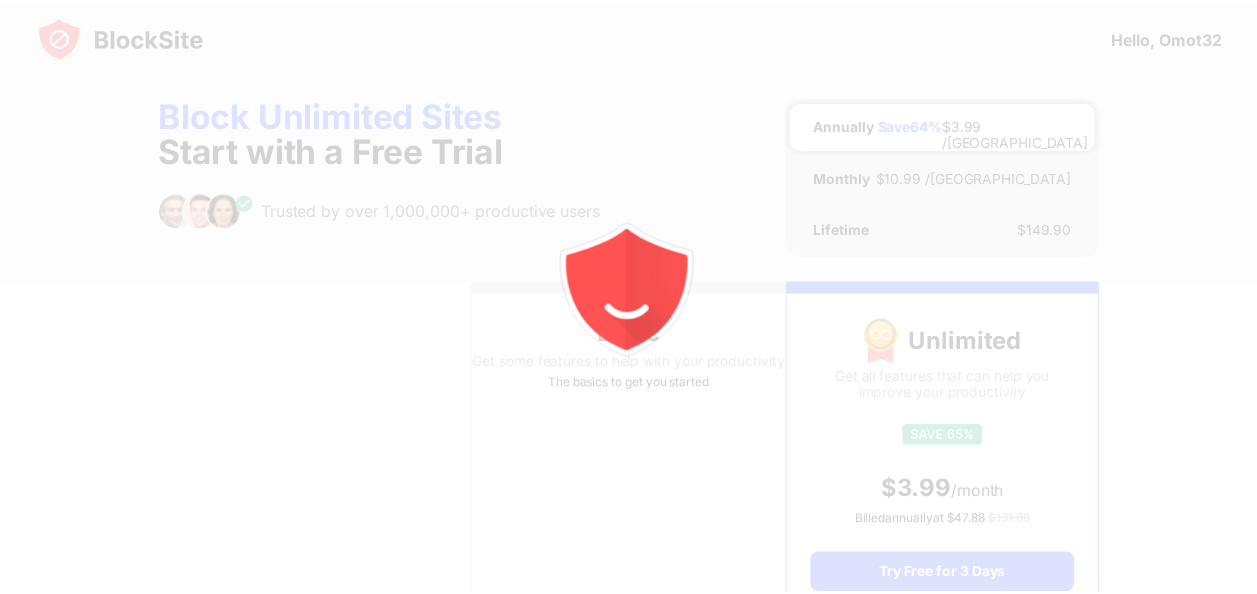 scroll, scrollTop: 0, scrollLeft: 0, axis: both 